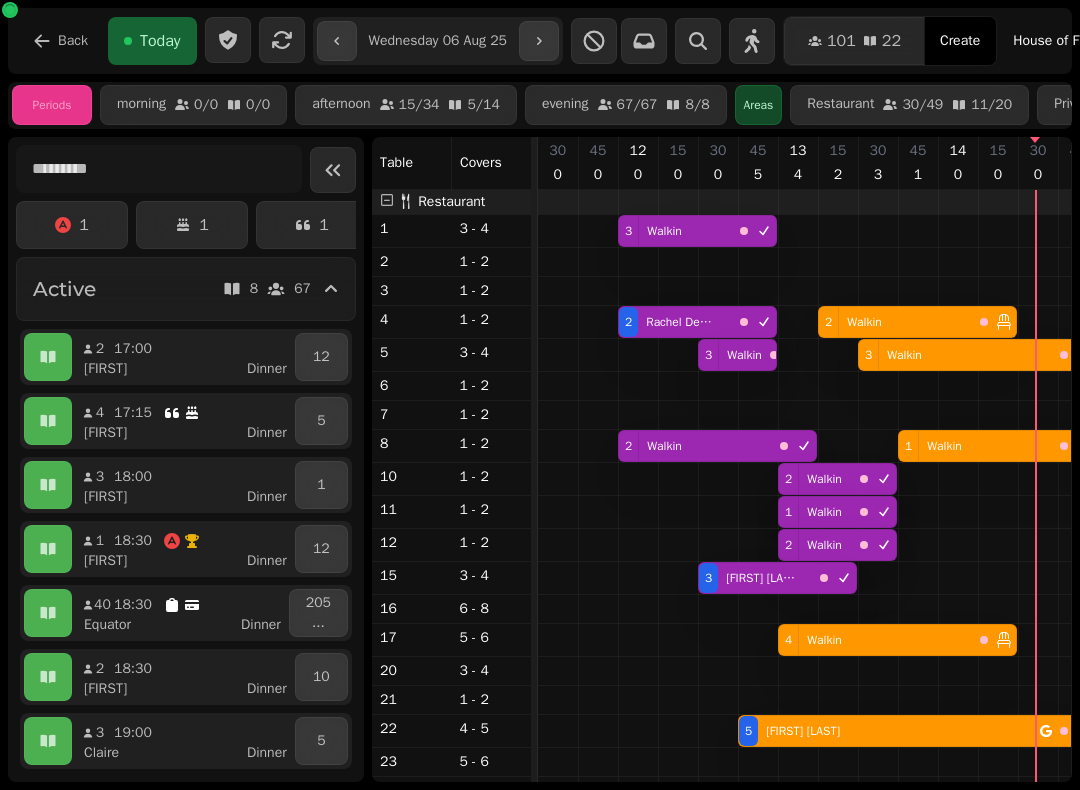 scroll, scrollTop: 0, scrollLeft: 0, axis: both 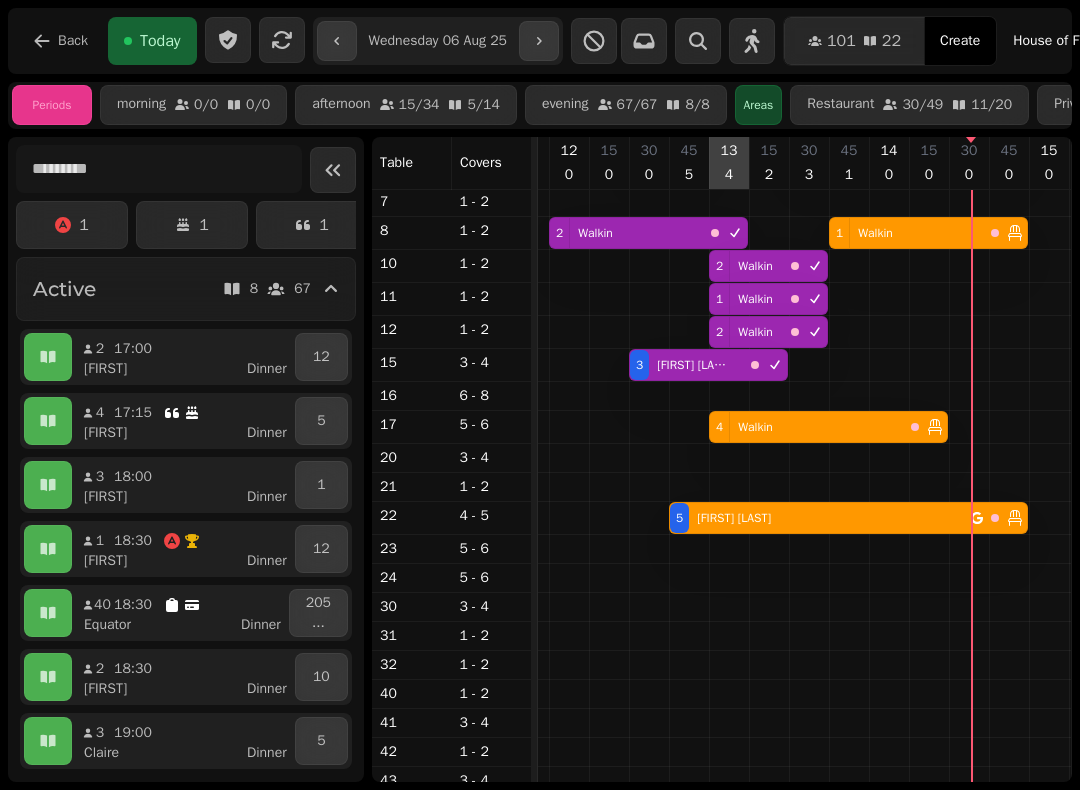 click at bounding box center [729, 859] 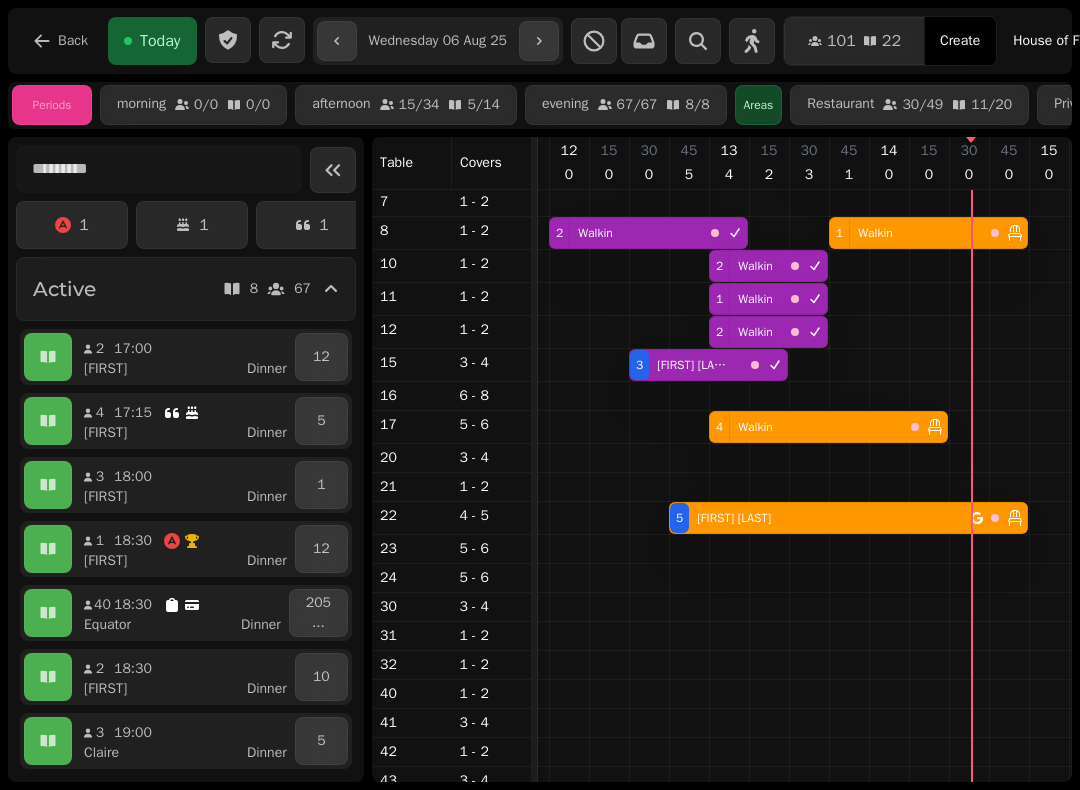 click on "[NUMBER] [FIRST]   [LAST]" at bounding box center (820, 518) 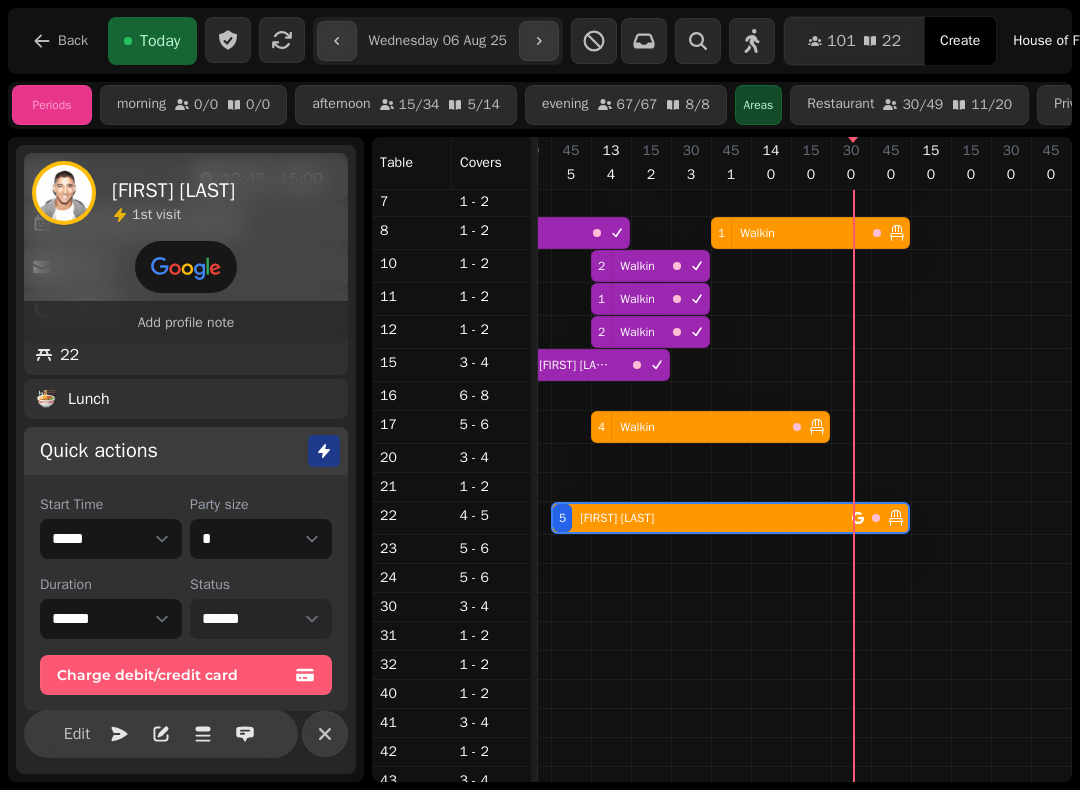 click on "**********" at bounding box center [261, 619] 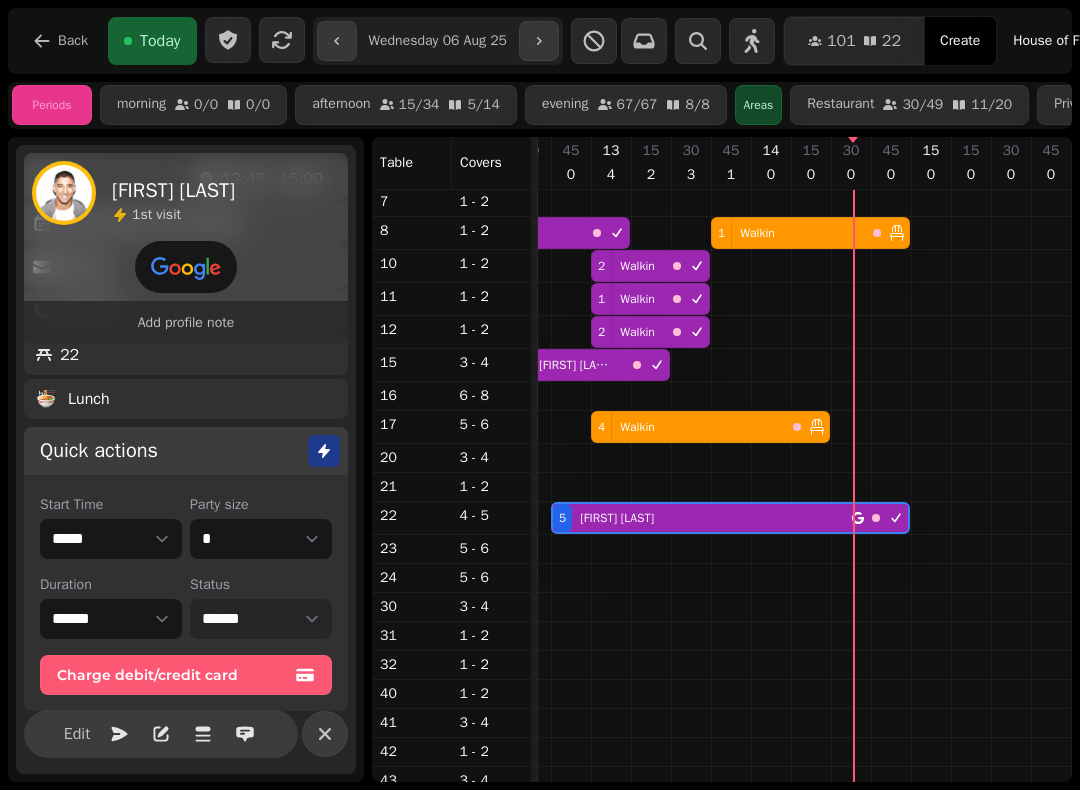 select on "********" 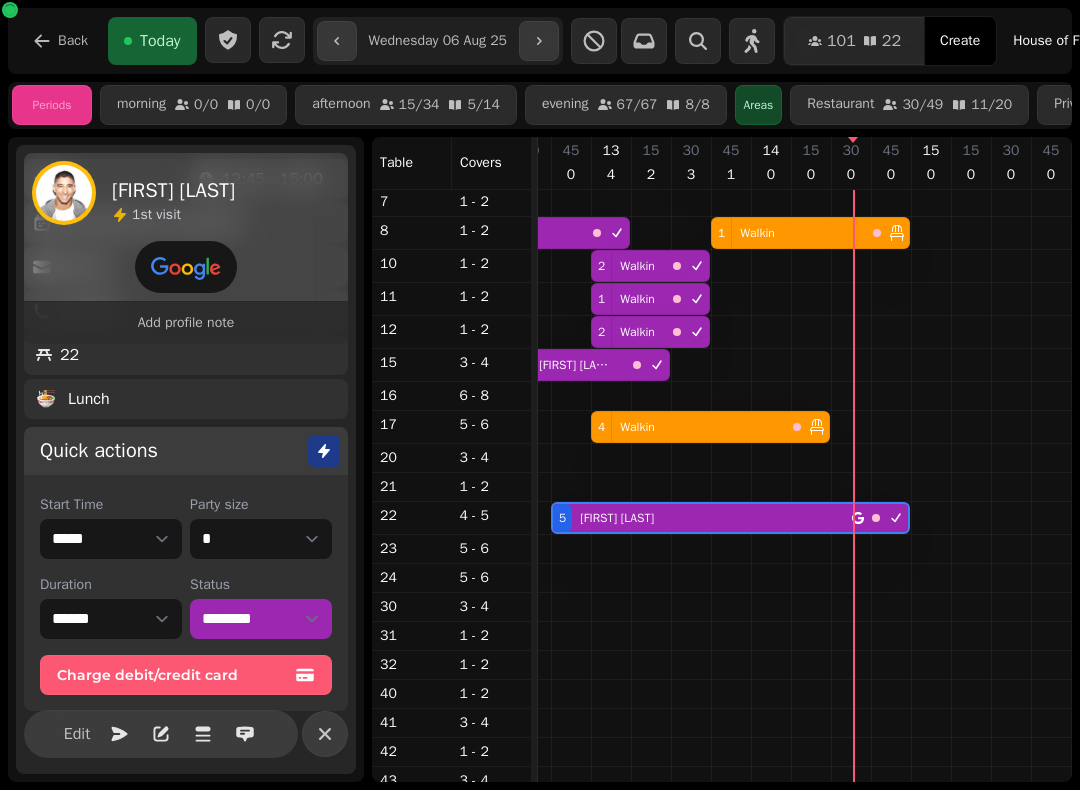 click on "1 Walkin" at bounding box center [788, 233] 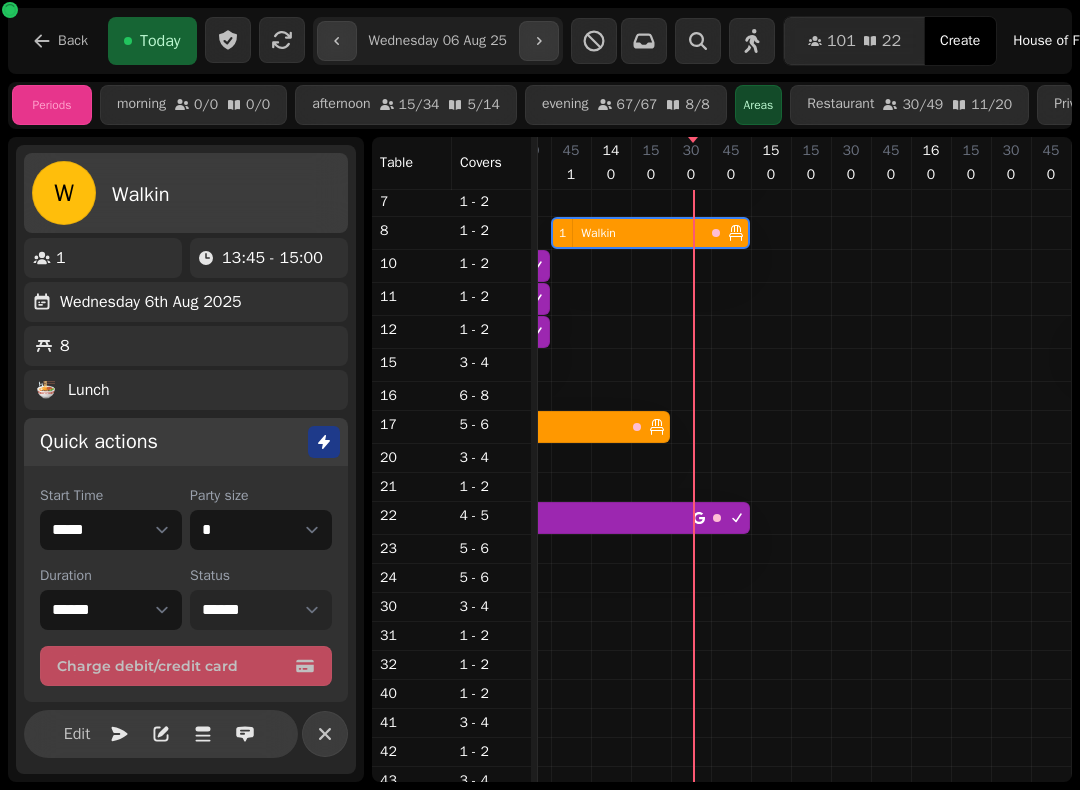 click on "**********" at bounding box center (261, 610) 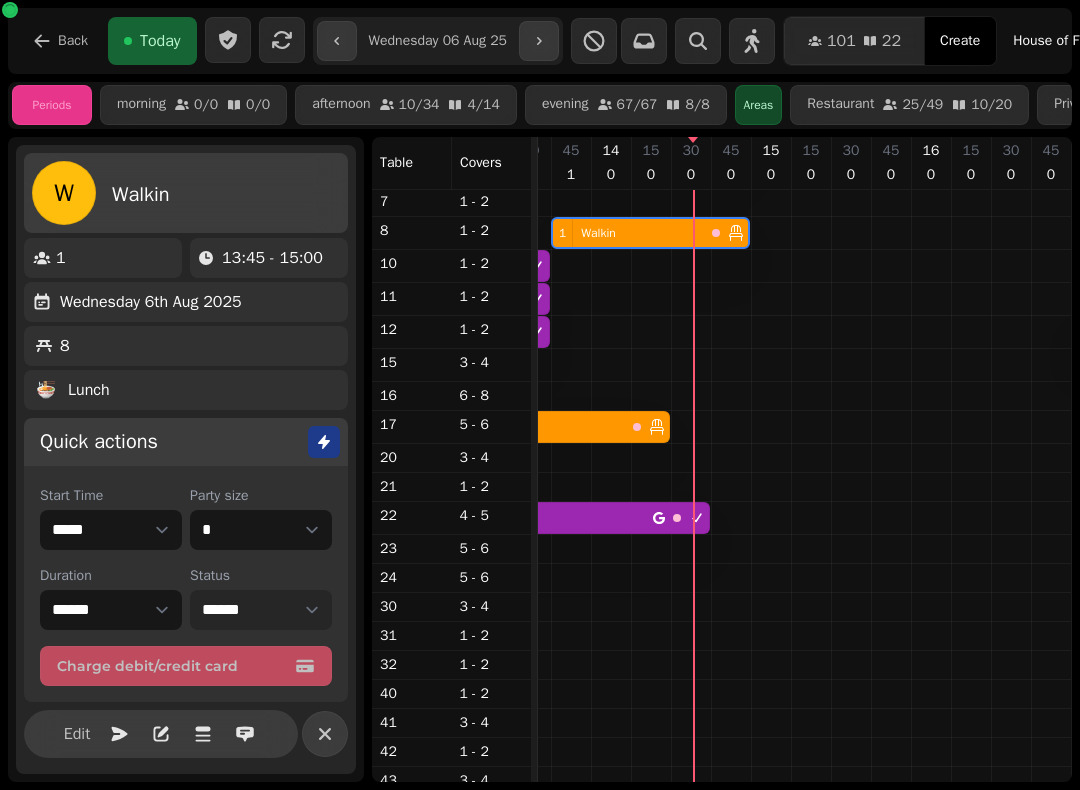 select on "********" 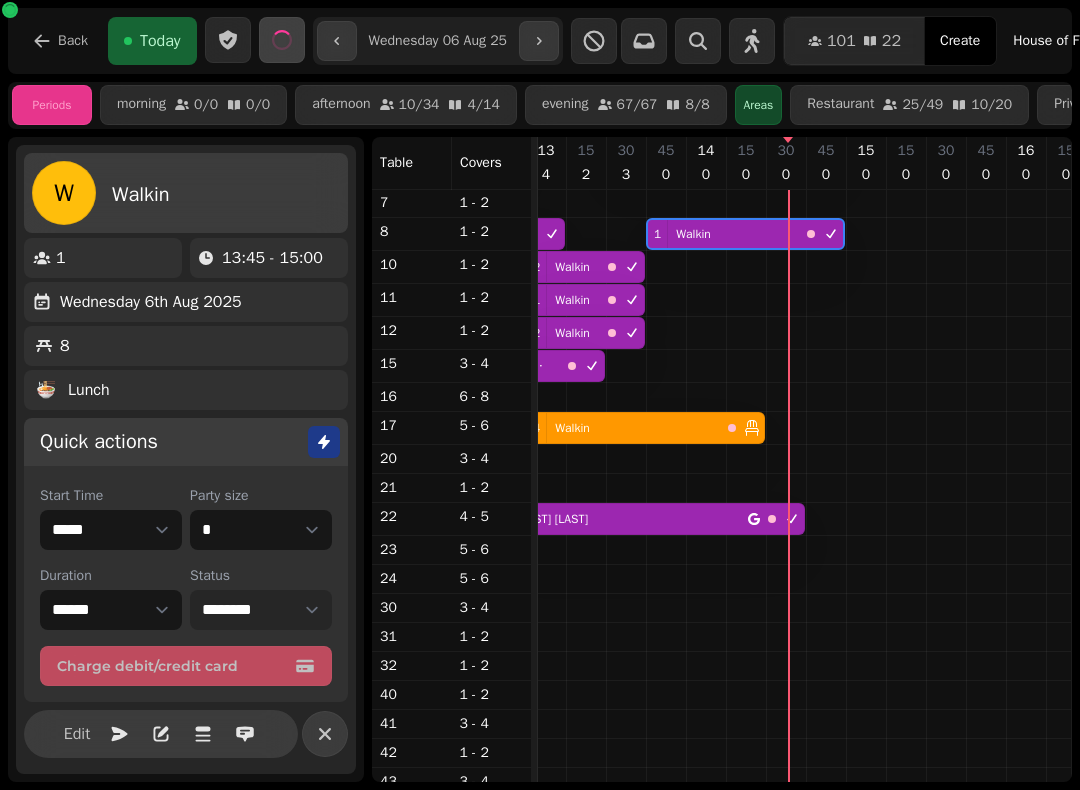 select on "****" 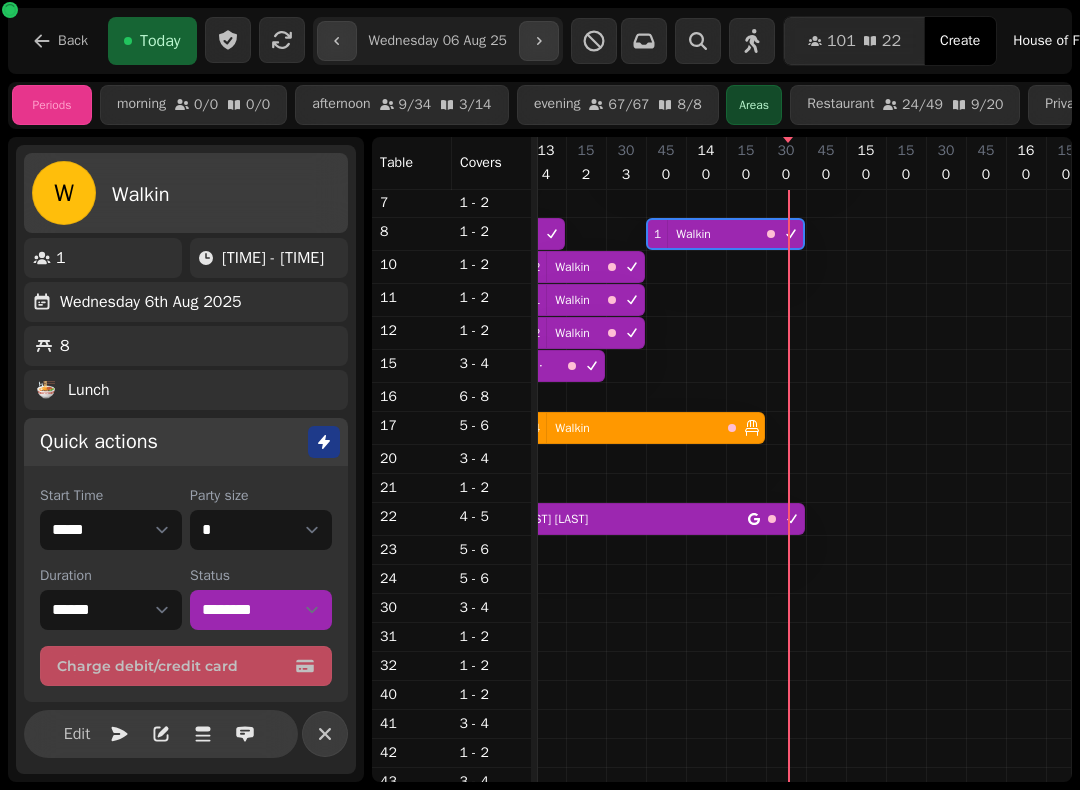 click on "4 Walkin" at bounding box center (623, 428) 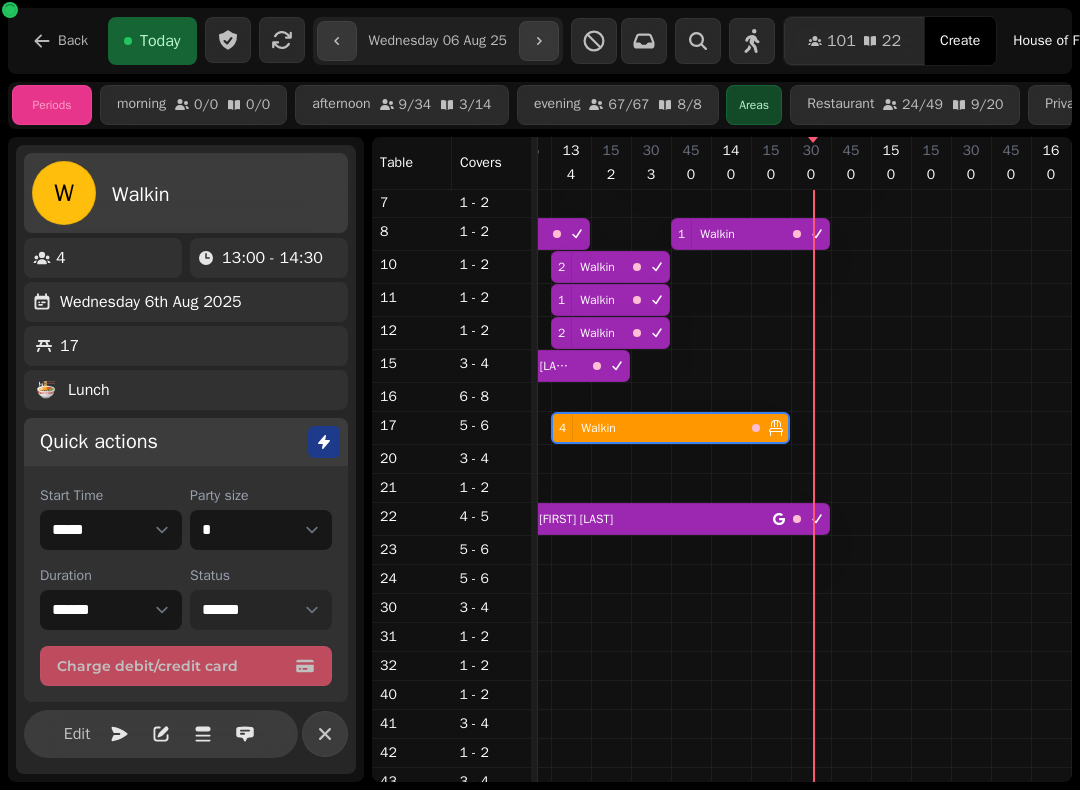 click on "**********" at bounding box center (261, 610) 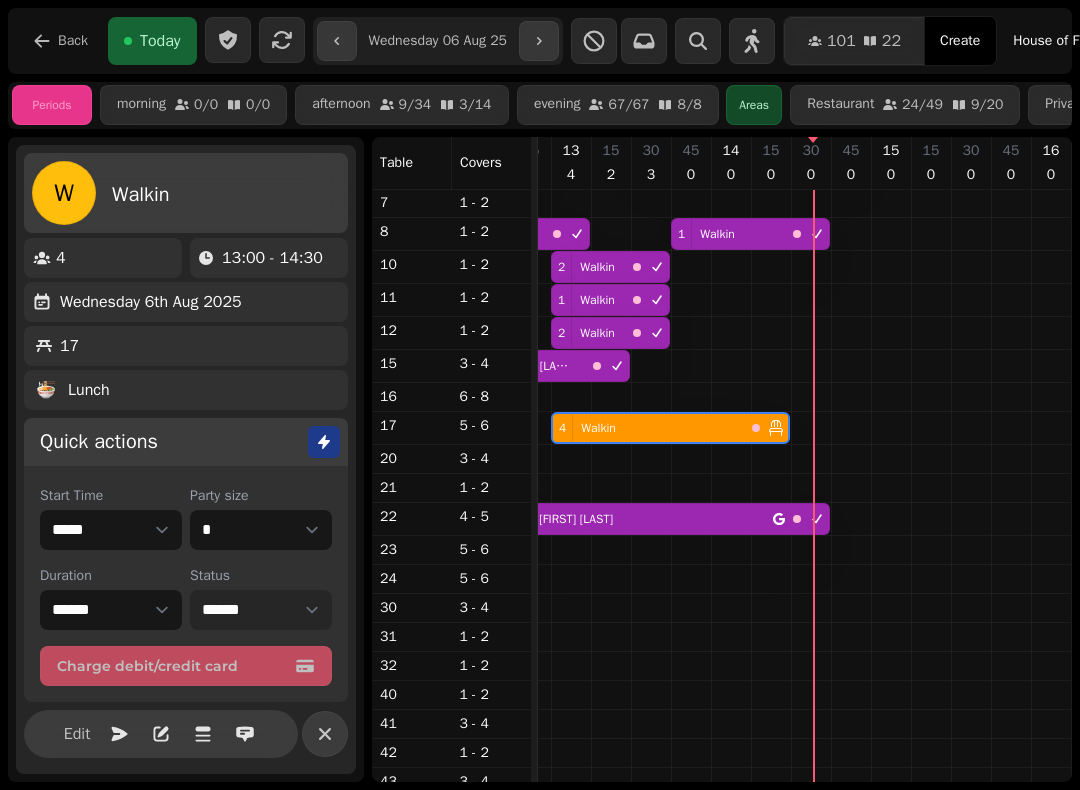 select on "********" 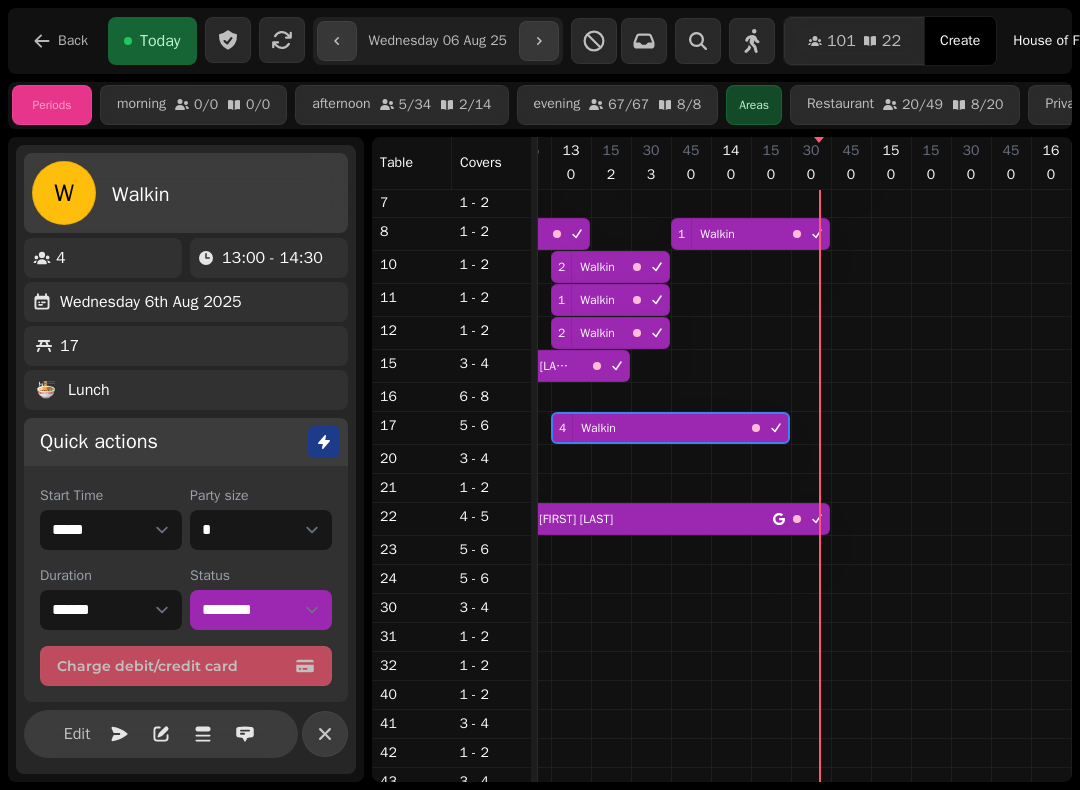 click 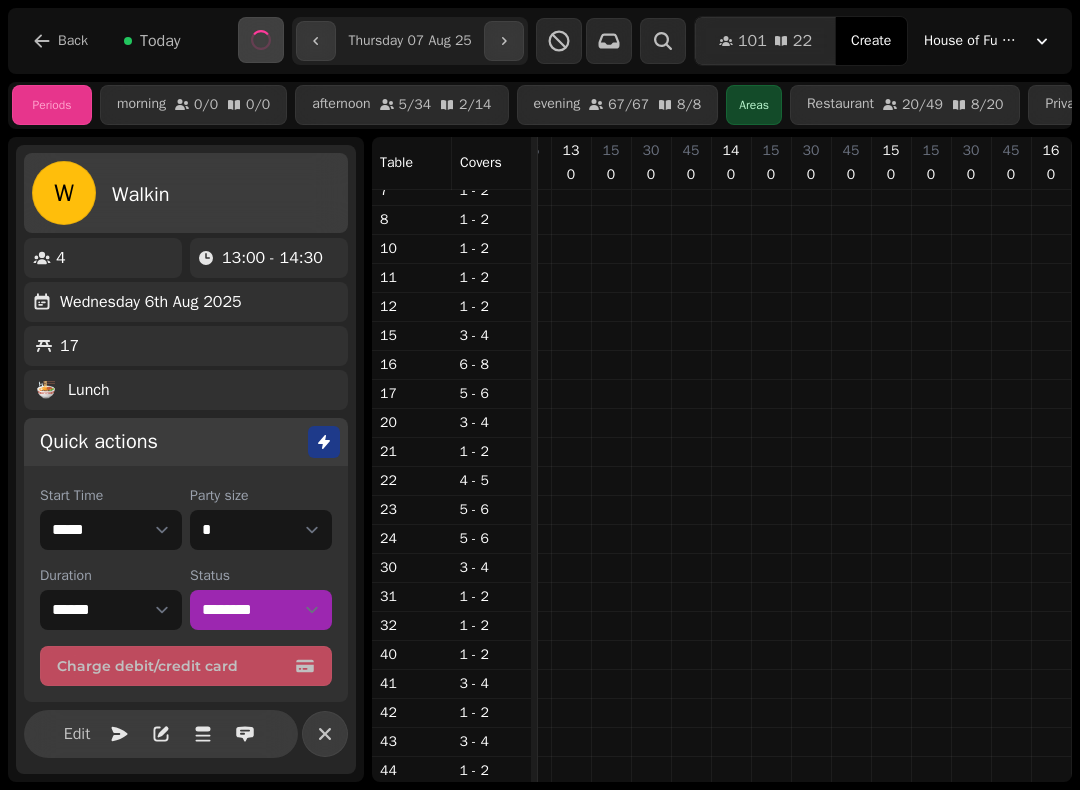 scroll, scrollTop: 0, scrollLeft: 291, axis: horizontal 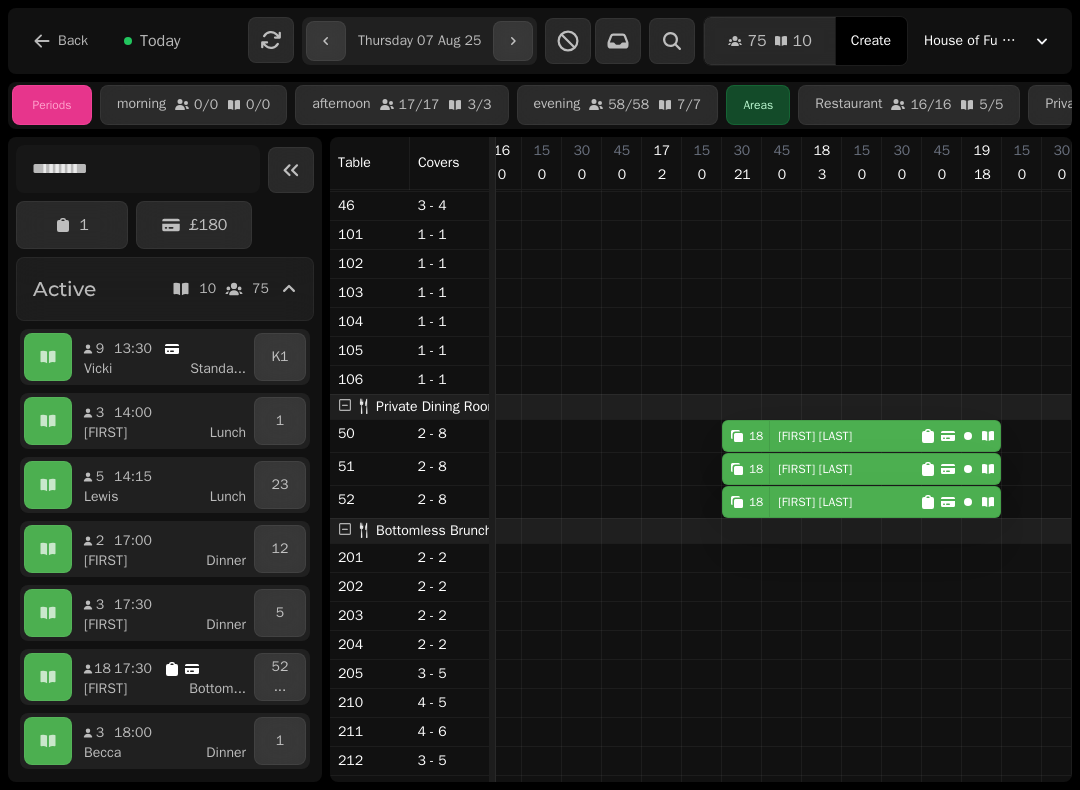 click at bounding box center (513, 41) 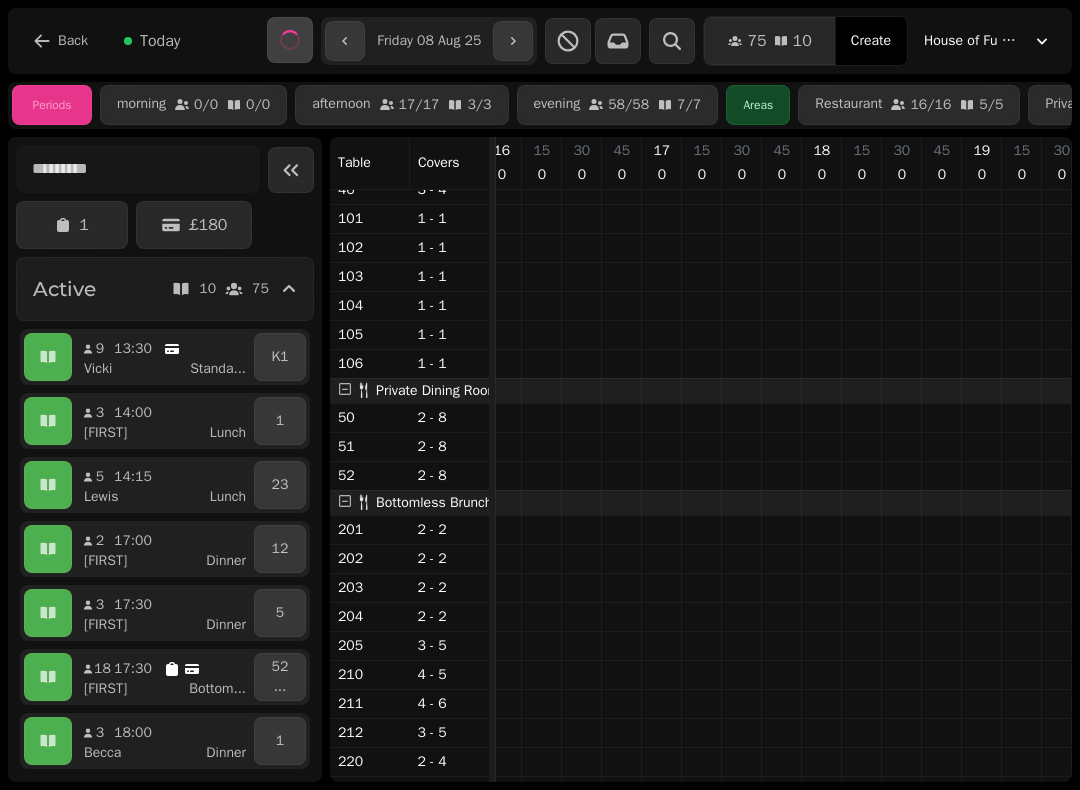 scroll, scrollTop: 0, scrollLeft: 291, axis: horizontal 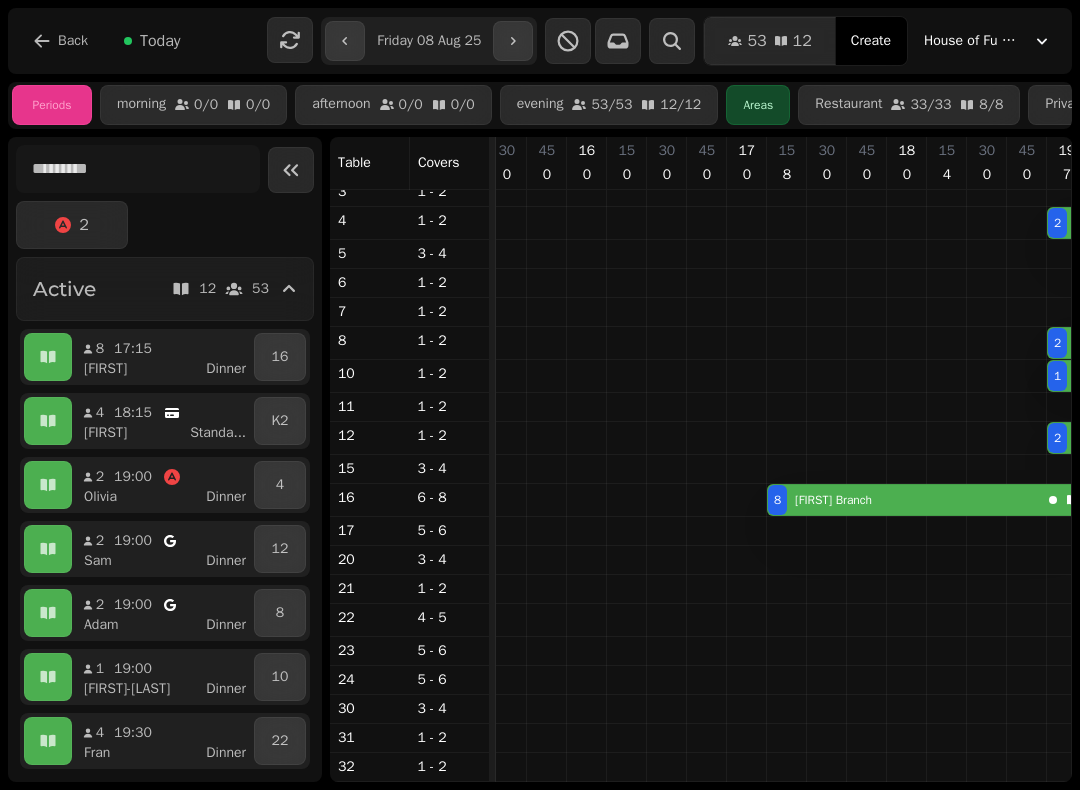 click at bounding box center [513, 41] 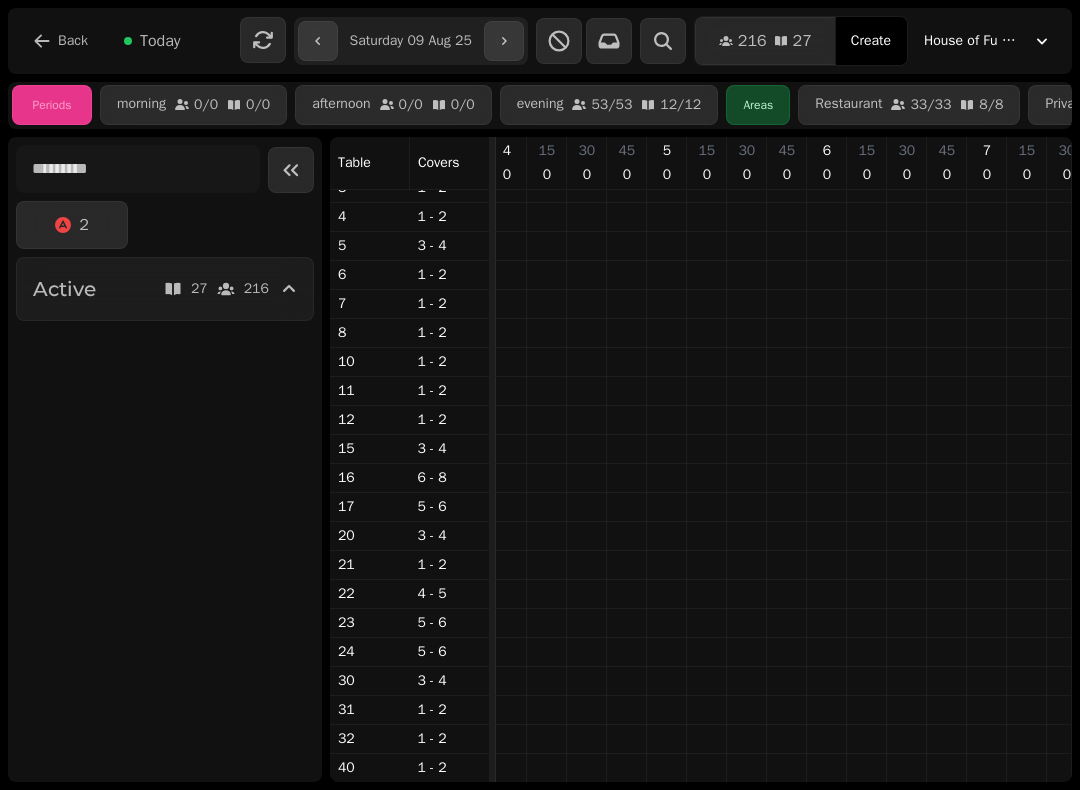 scroll, scrollTop: 0, scrollLeft: 2131, axis: horizontal 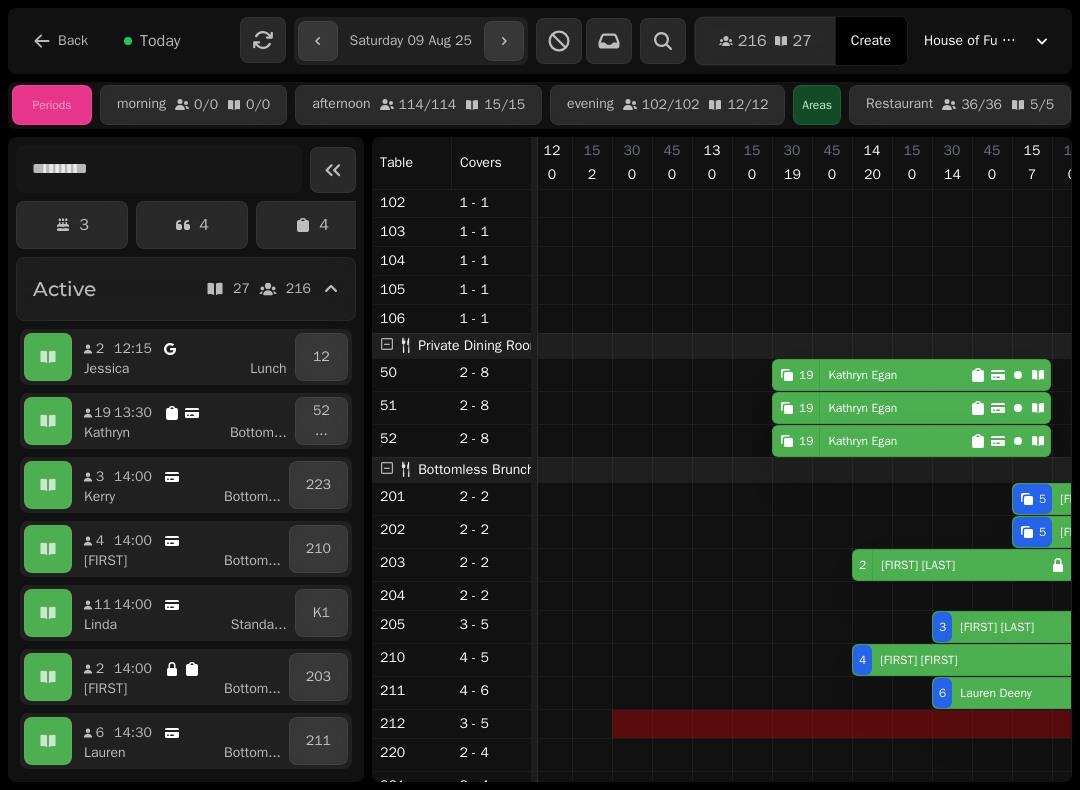 click on "[FIRST]   [LAST]" at bounding box center (862, 375) 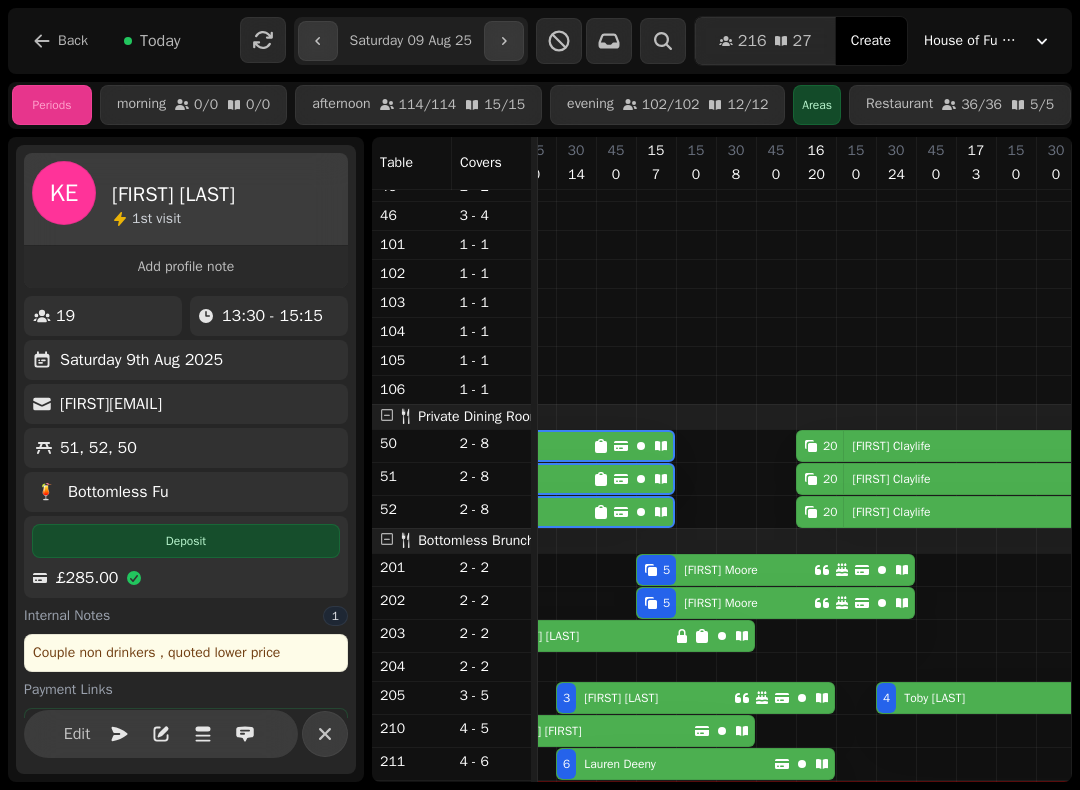 click on "[NUMBER] [STREET]   [COMPANY]" at bounding box center (965, 446) 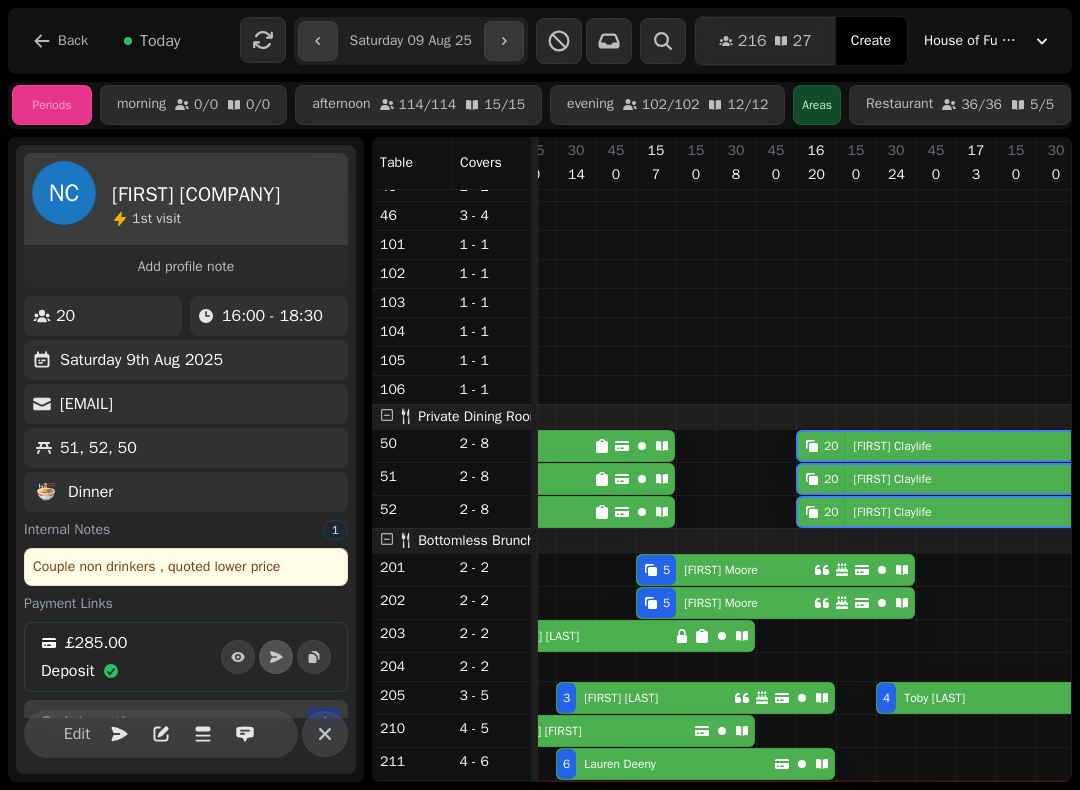 select on "**********" 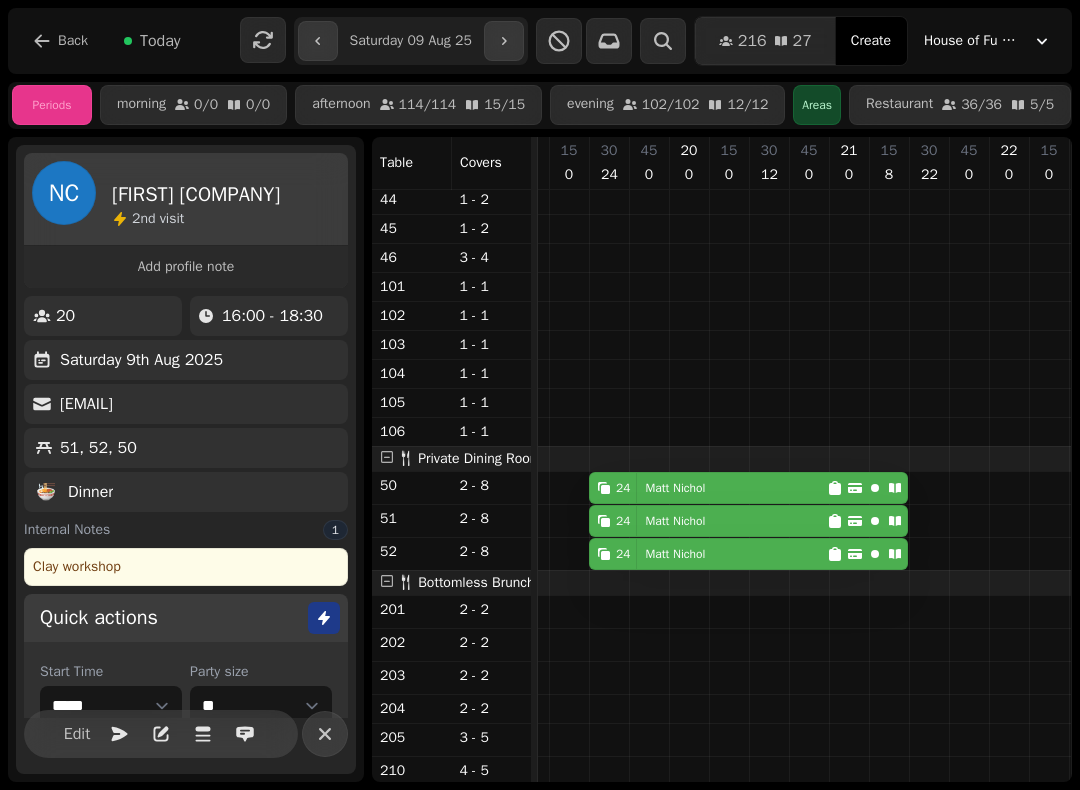 scroll, scrollTop: 804, scrollLeft: 2841, axis: both 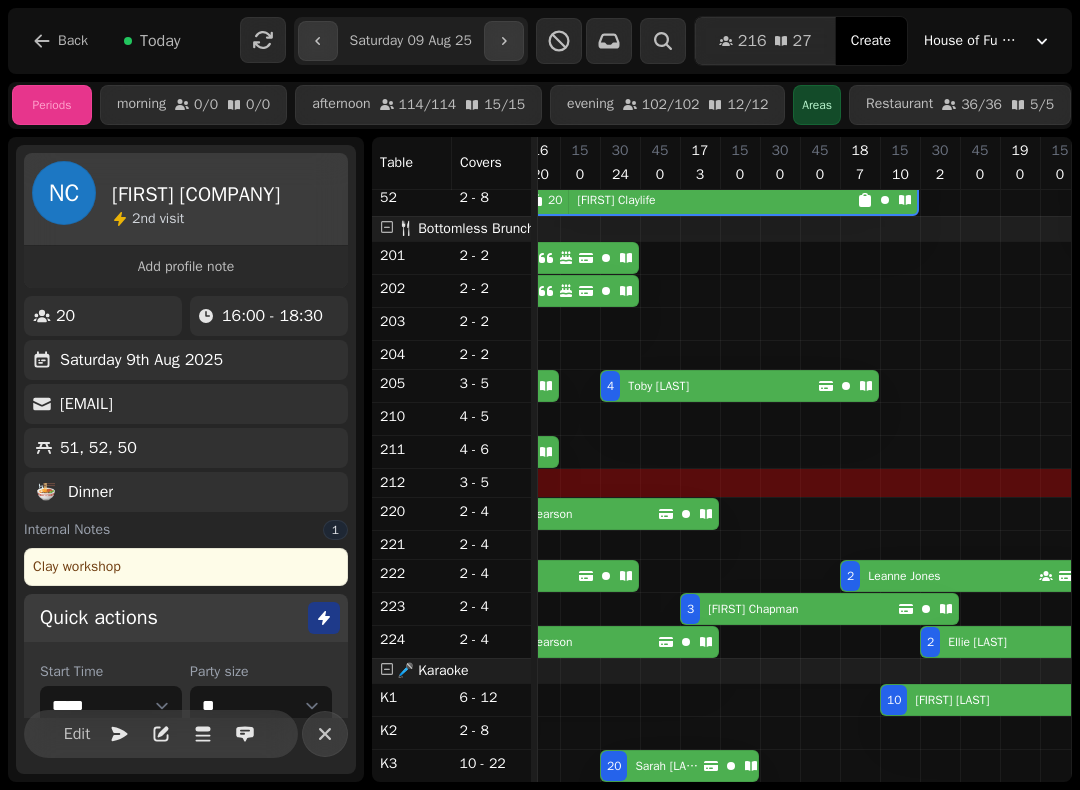 click 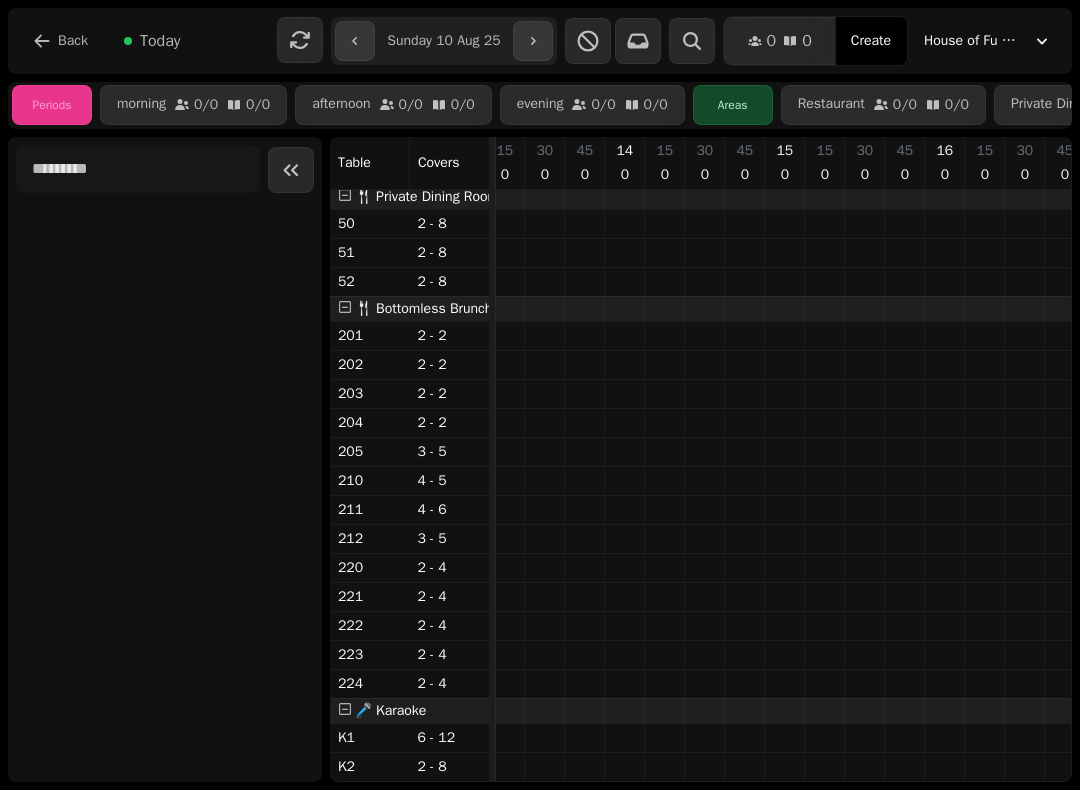 scroll, scrollTop: 1028, scrollLeft: 2077, axis: both 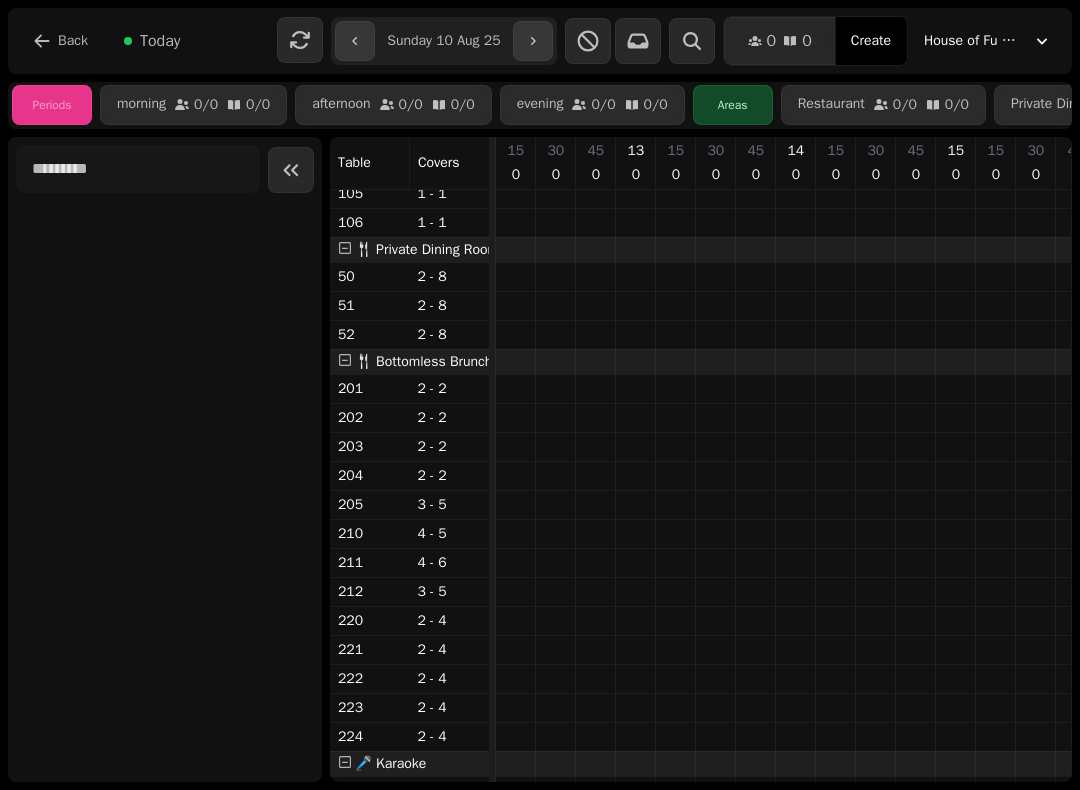 click on "Today" at bounding box center (160, 41) 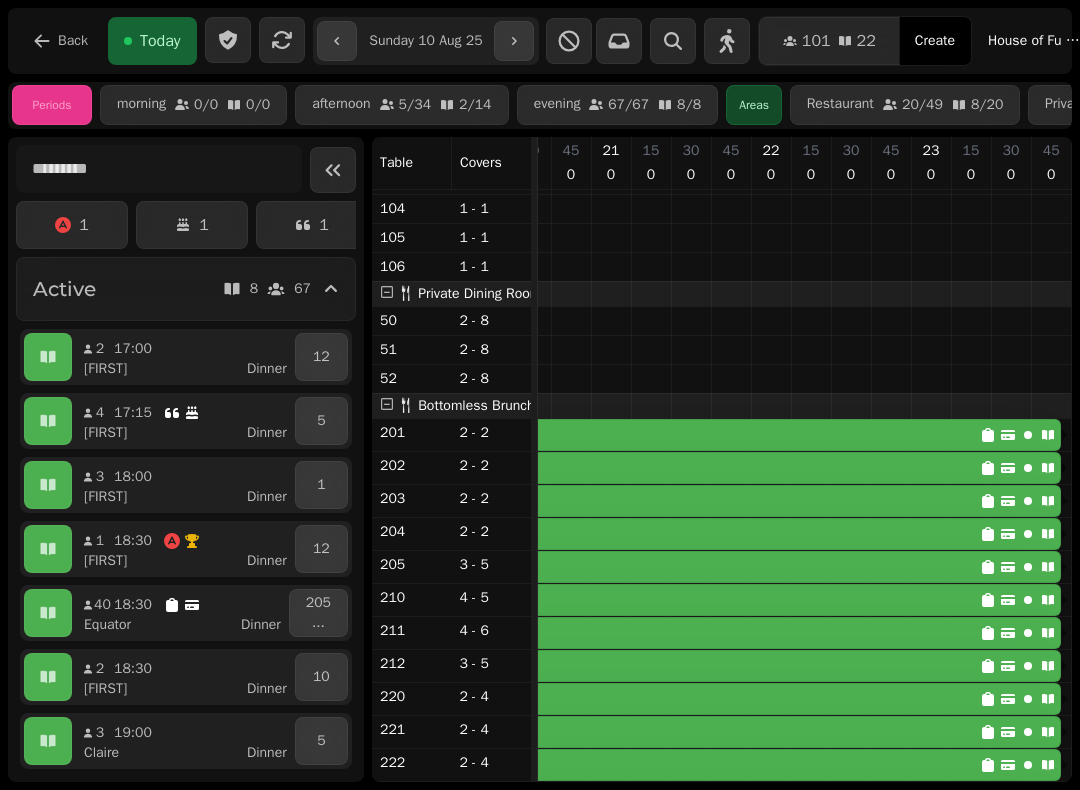 type on "**********" 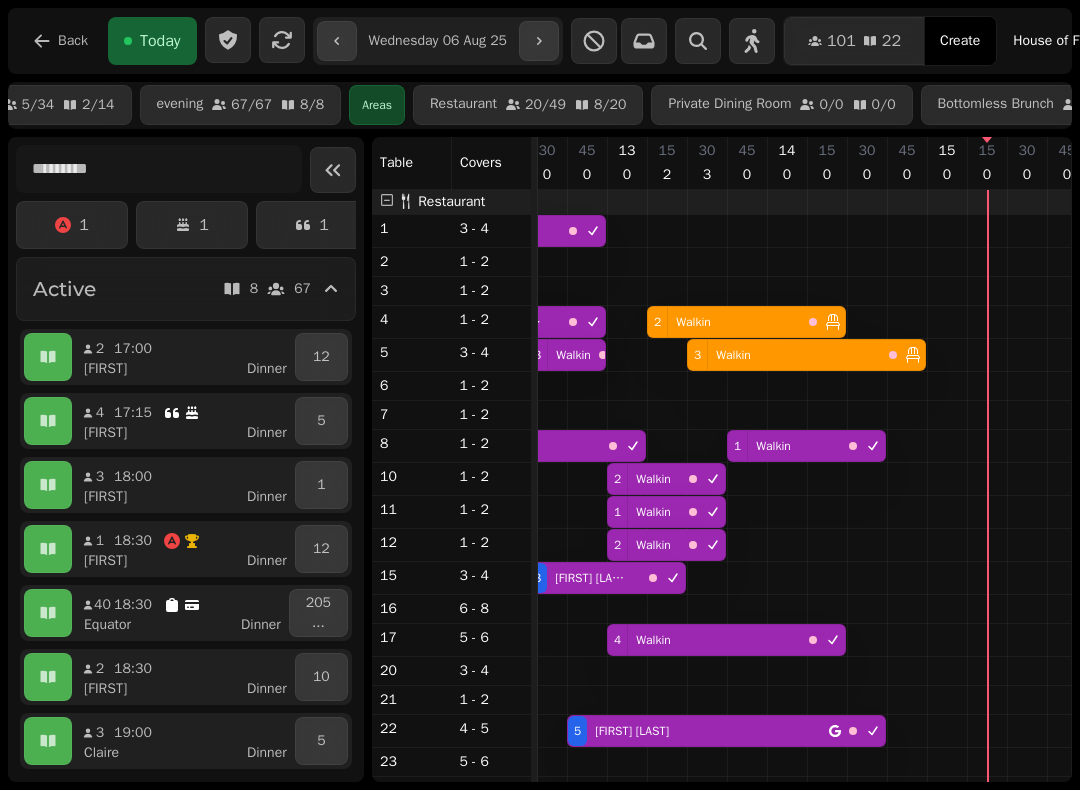 click 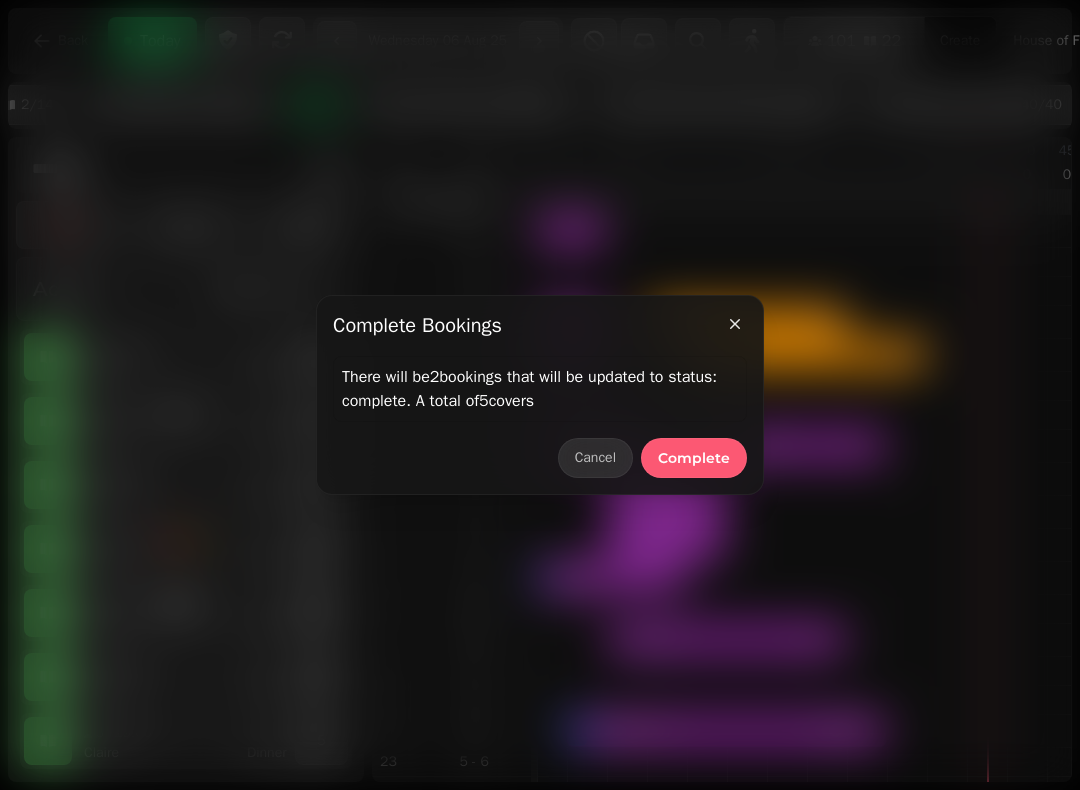 click on "Complete" at bounding box center [694, 458] 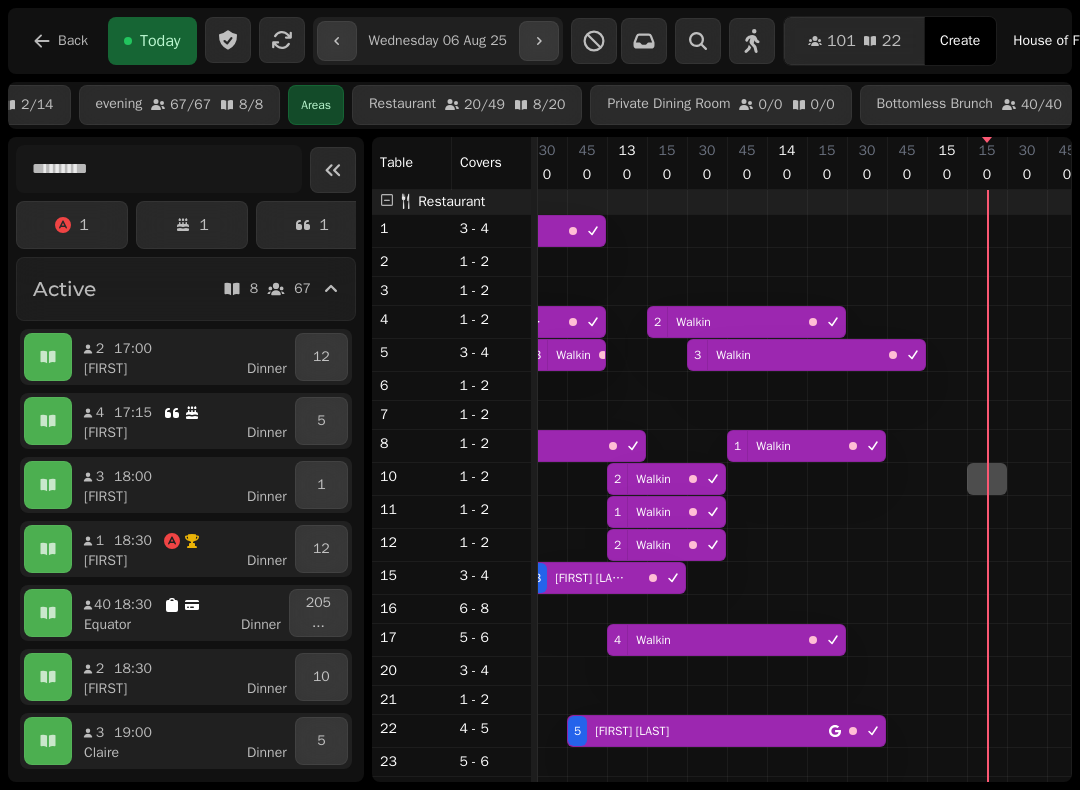 select on "*" 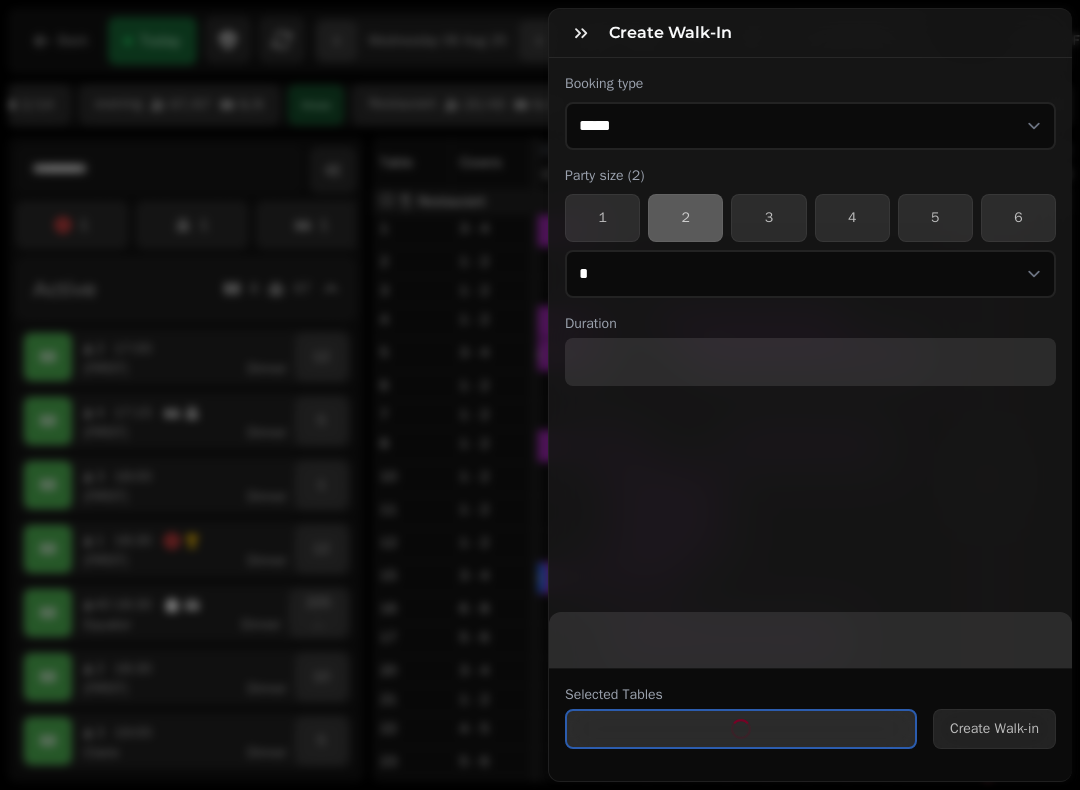 select on "****" 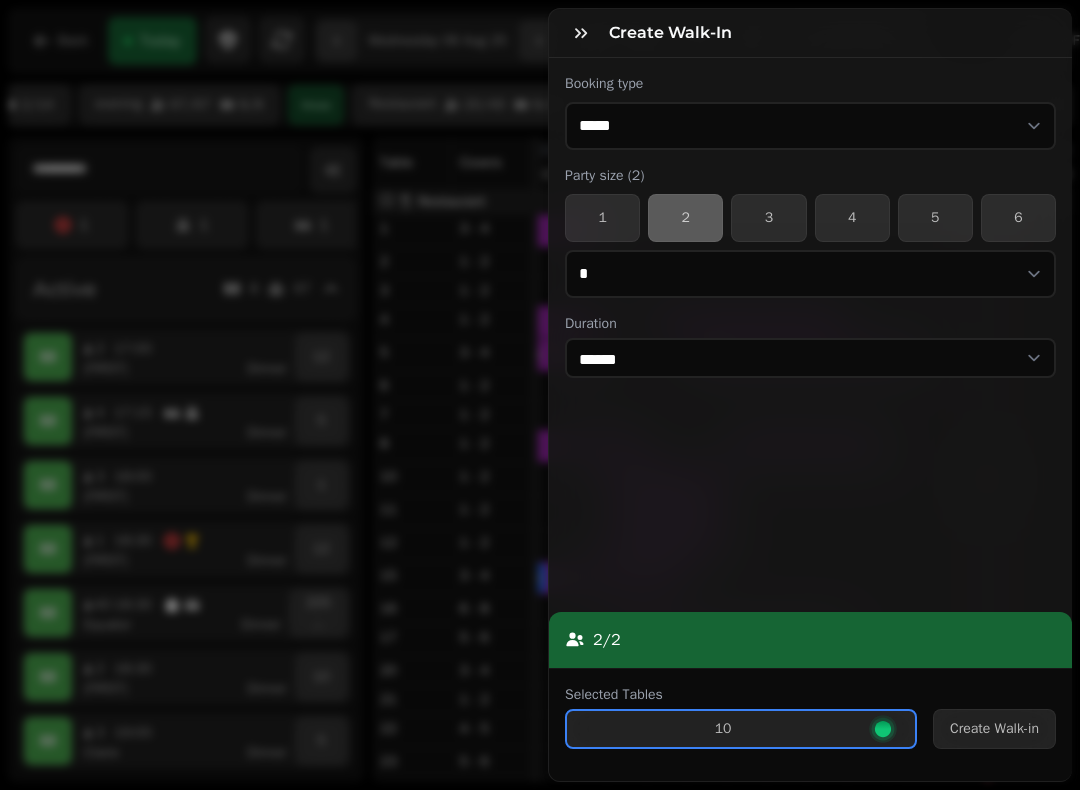 click on "Create Walk-in" at bounding box center (994, 729) 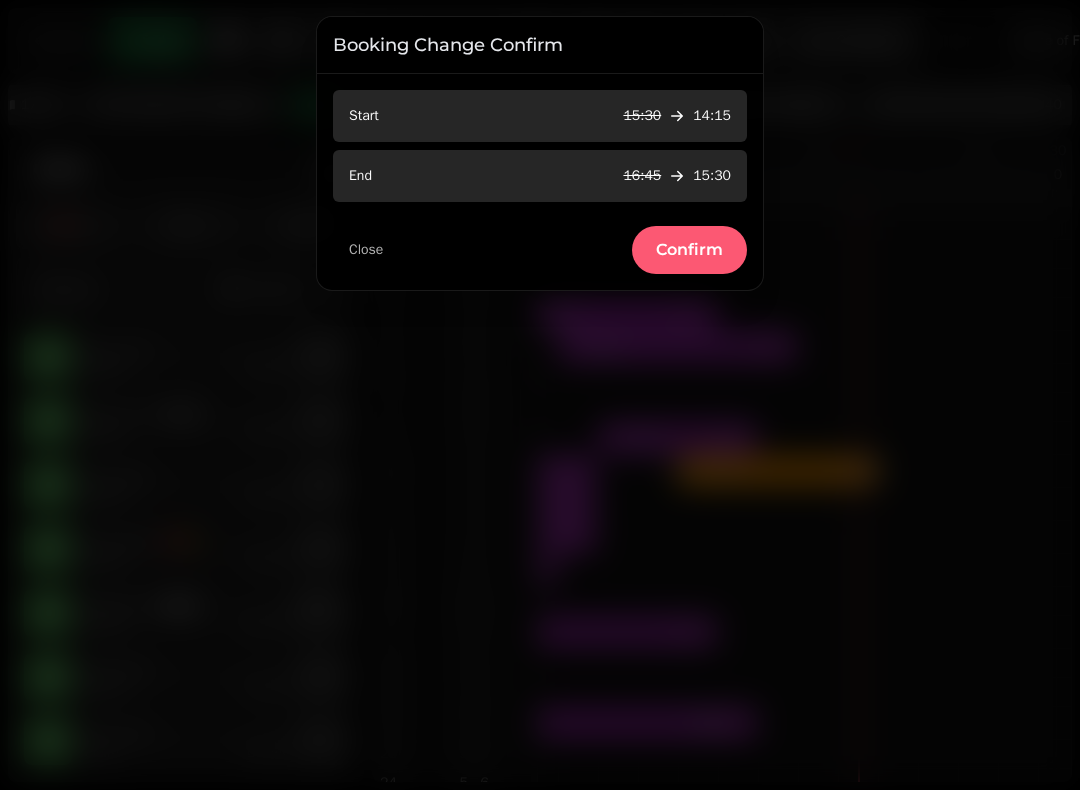 click on "Confirm" at bounding box center [689, 250] 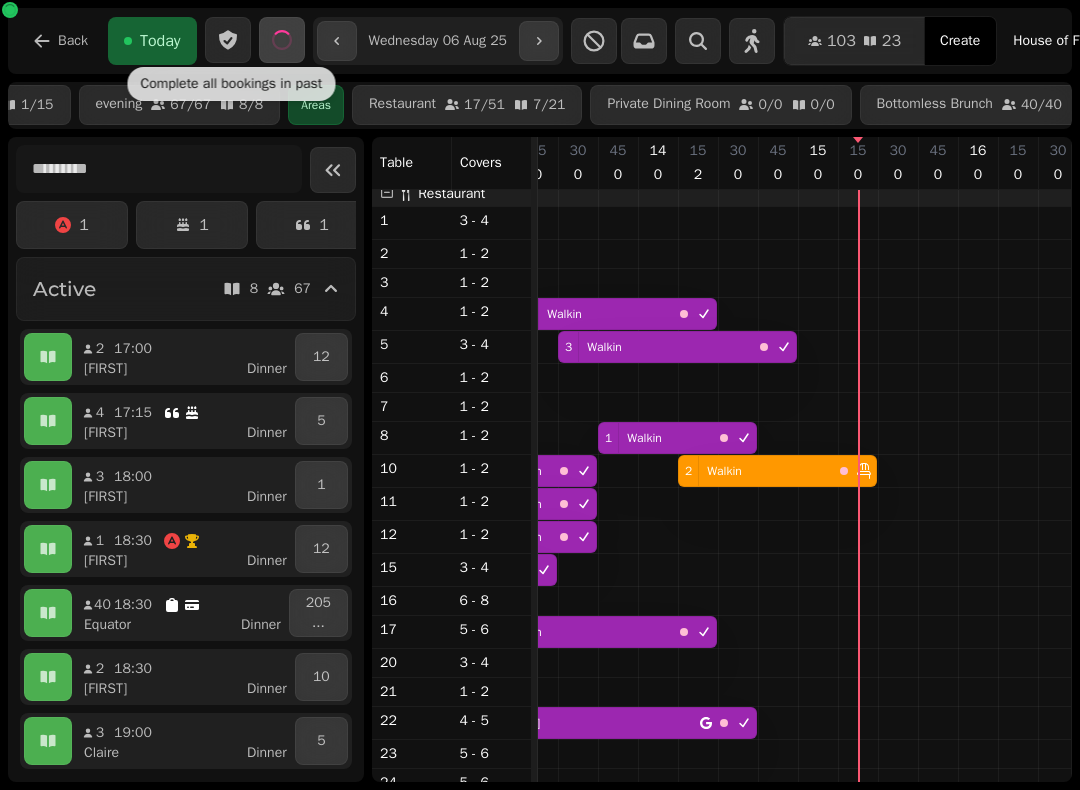 click on "2 Walkin" at bounding box center [755, 471] 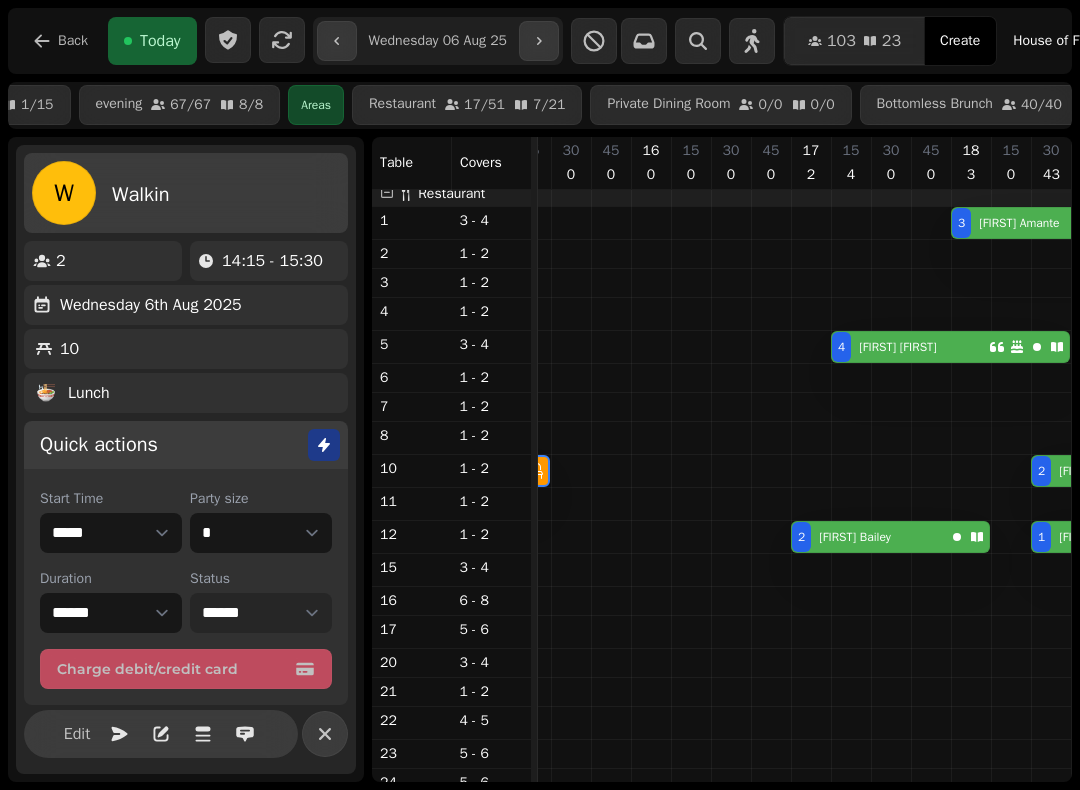 click on "**********" at bounding box center (261, 613) 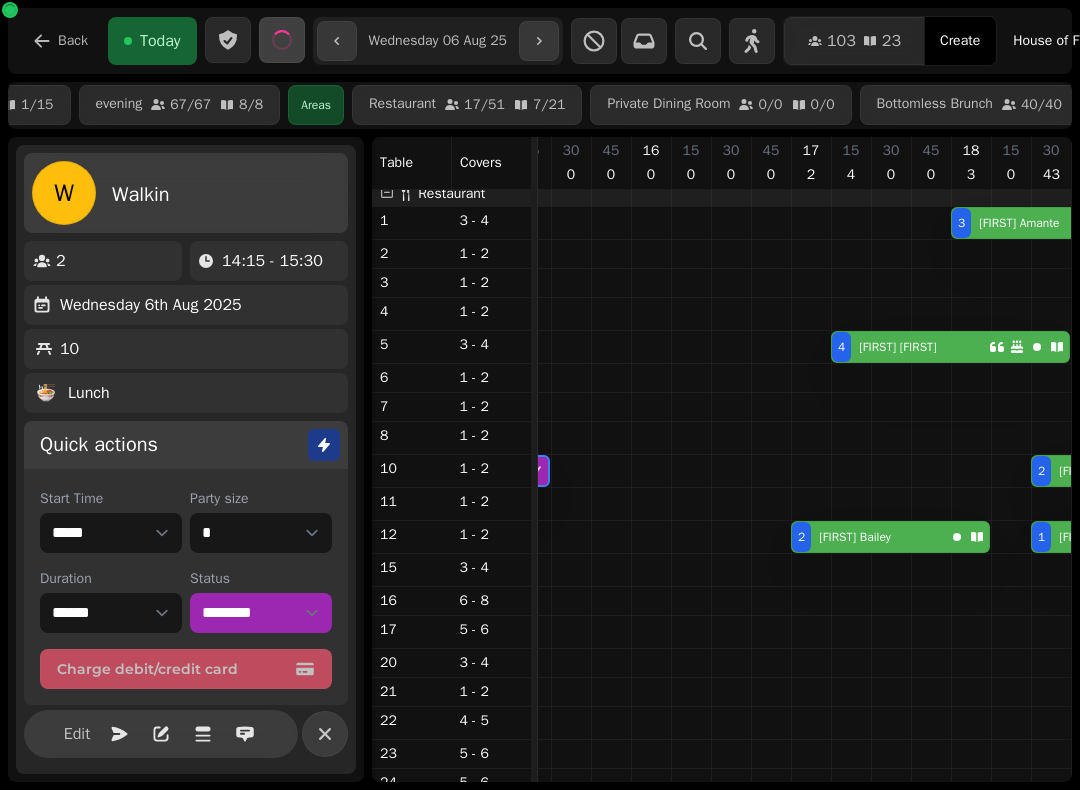 click 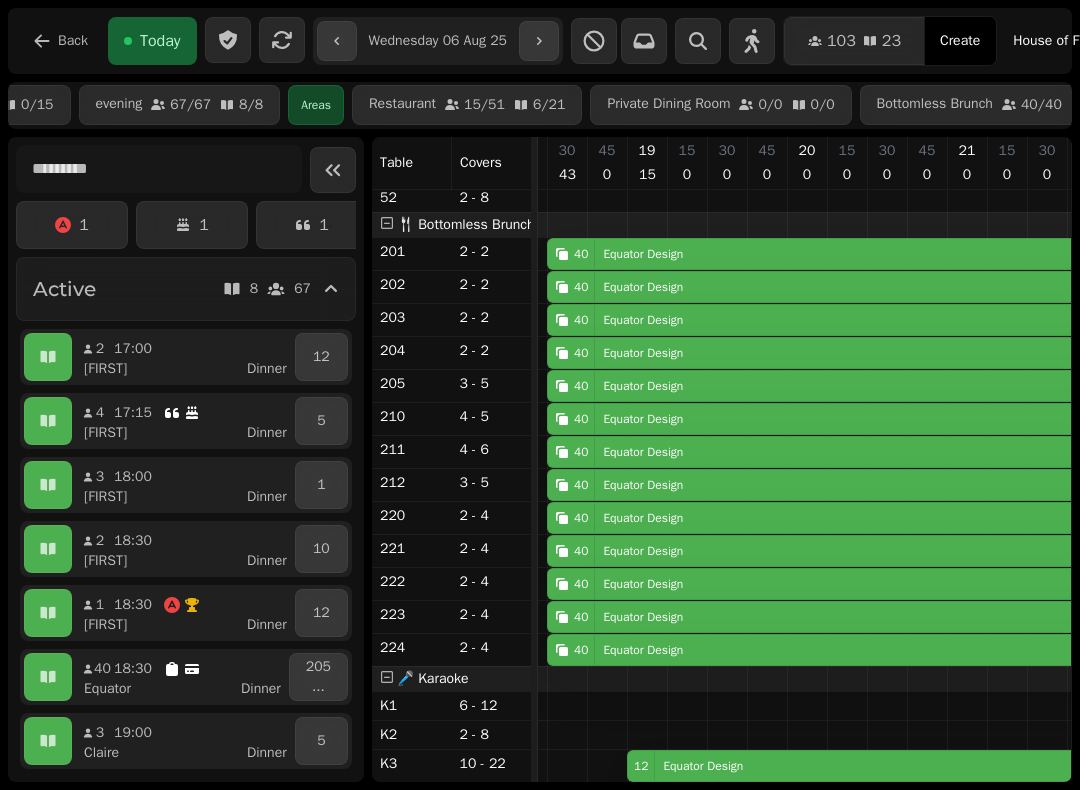 scroll, scrollTop: 1173, scrollLeft: 1059, axis: both 